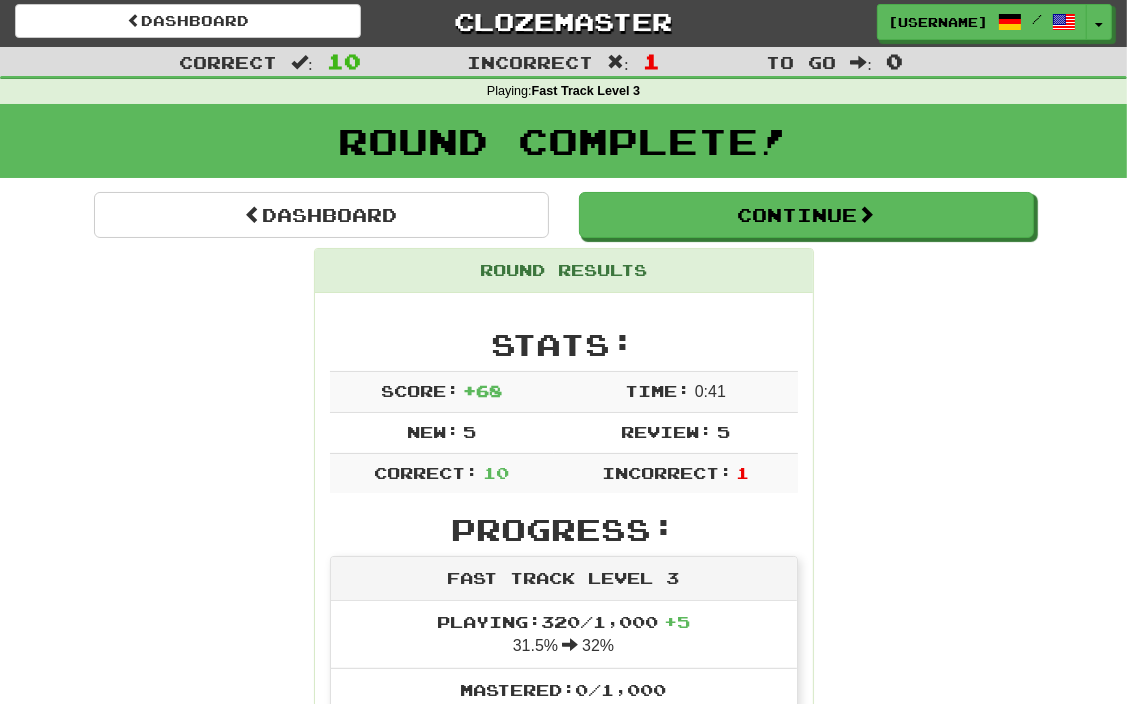 scroll, scrollTop: 0, scrollLeft: 0, axis: both 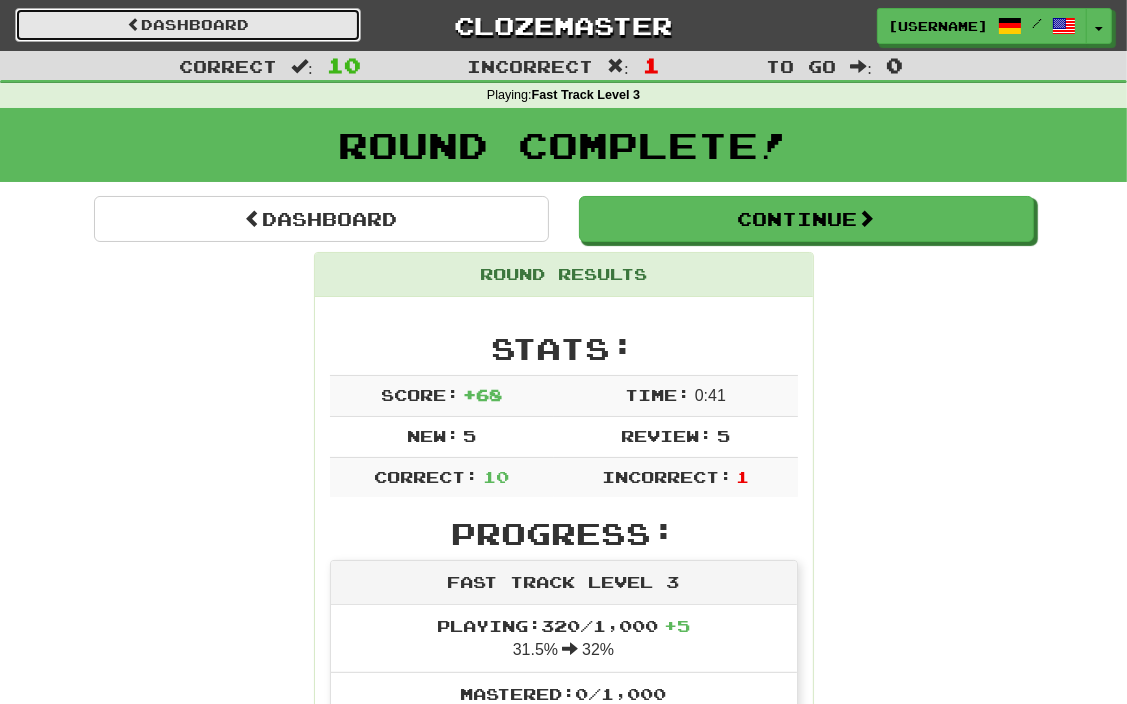 click at bounding box center (134, 24) 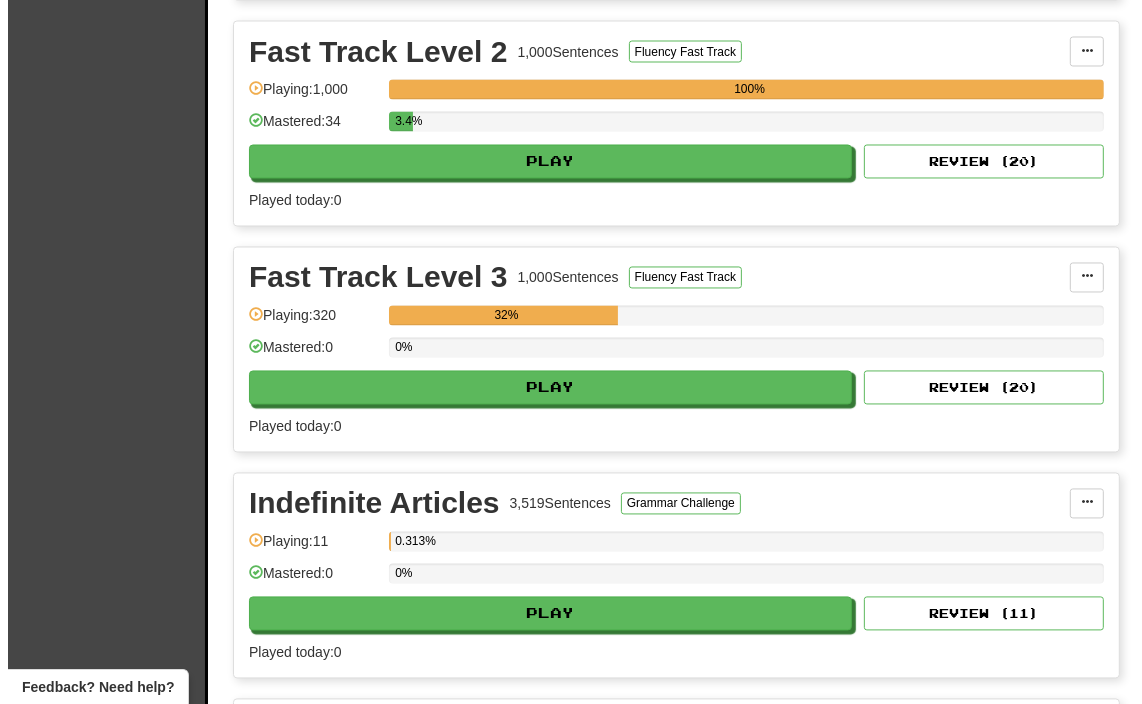 scroll, scrollTop: 2700, scrollLeft: 0, axis: vertical 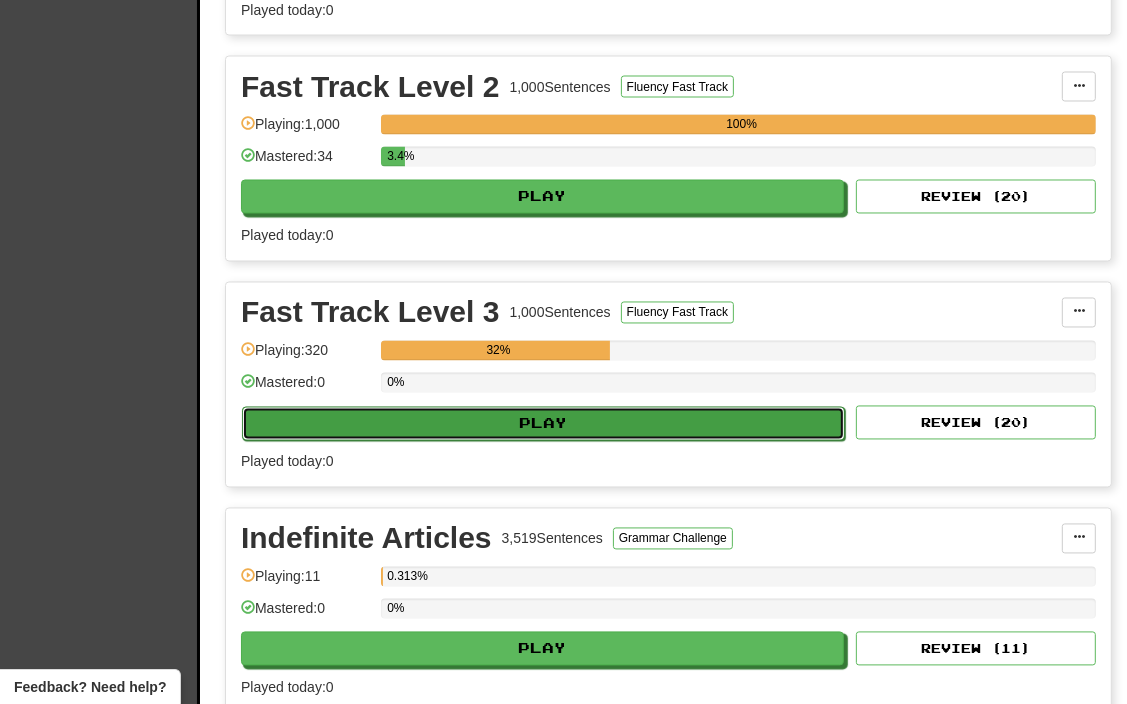 click on "Play" at bounding box center [543, 424] 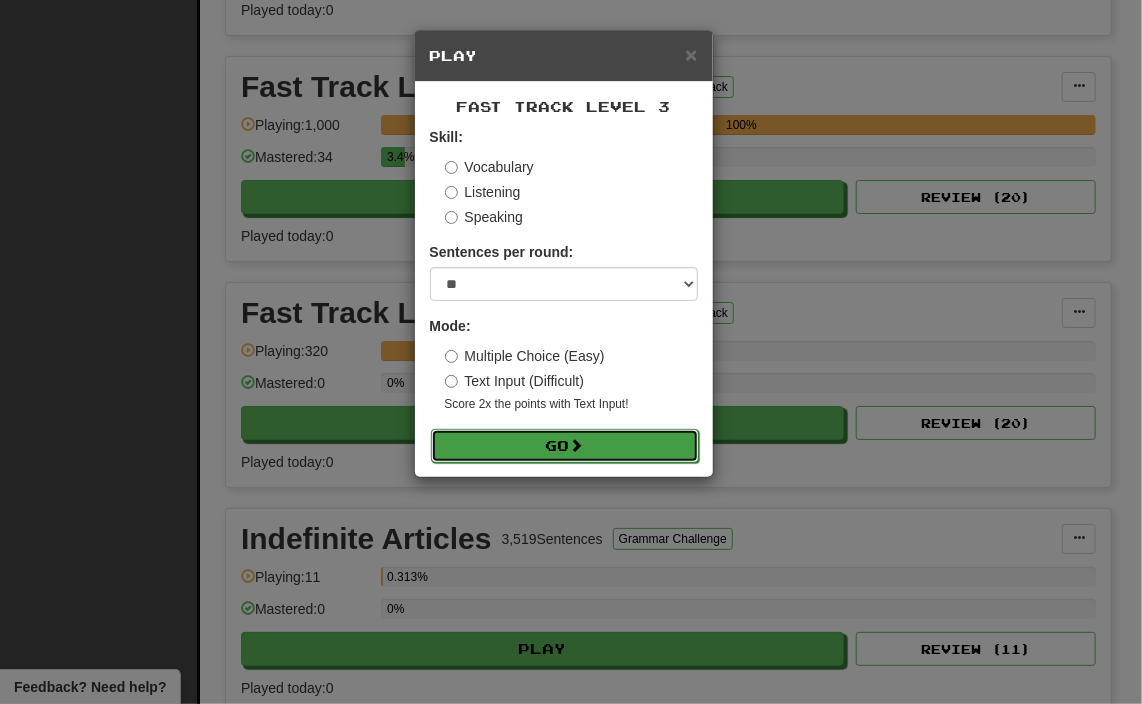 click on "Go" at bounding box center (565, 446) 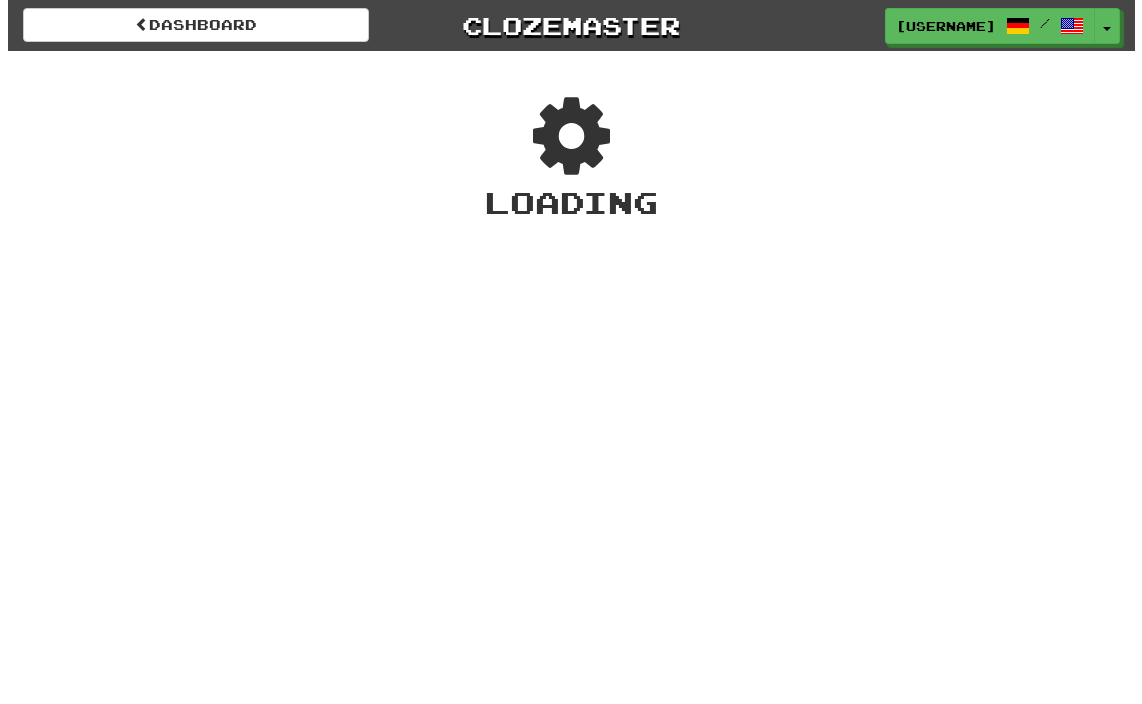 scroll, scrollTop: 0, scrollLeft: 0, axis: both 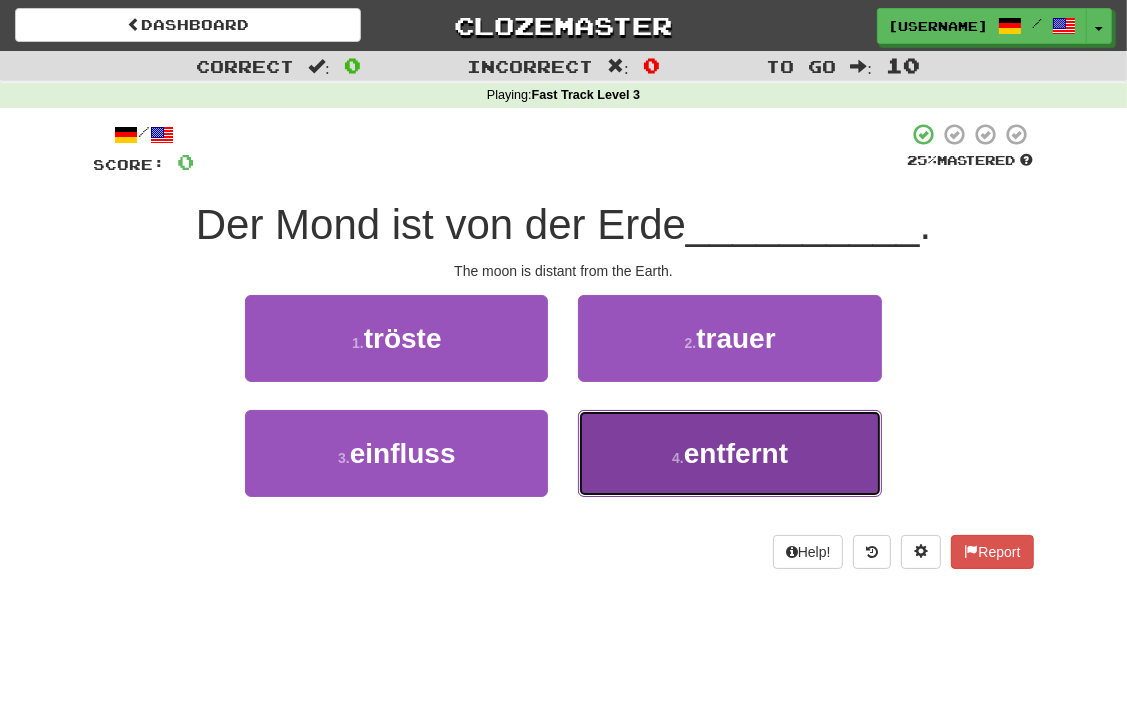 click on "4 .  entfernt" at bounding box center (729, 453) 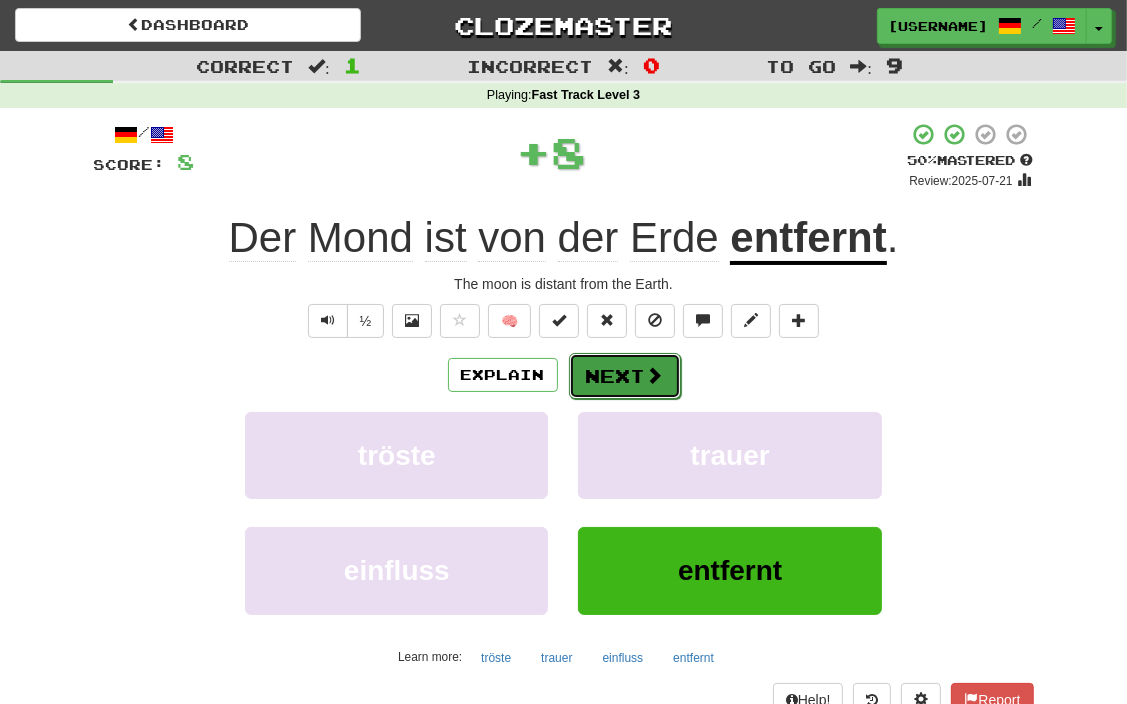 click on "Next" at bounding box center [625, 376] 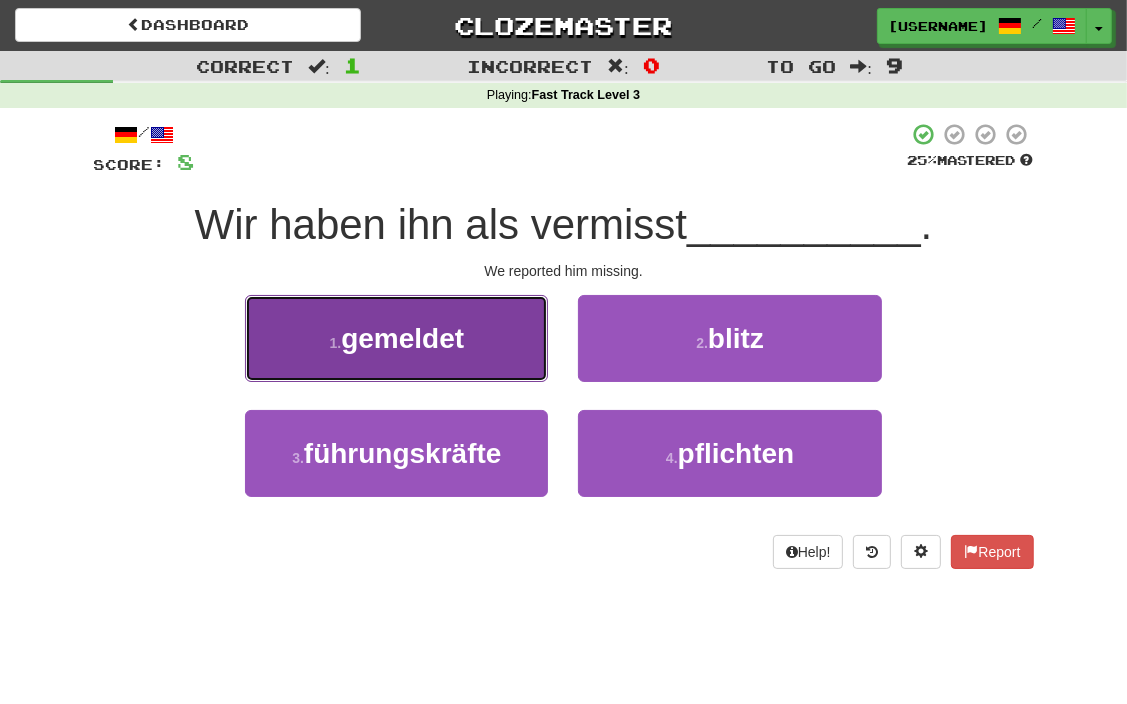 click on "1 .  gemeldet" at bounding box center [396, 338] 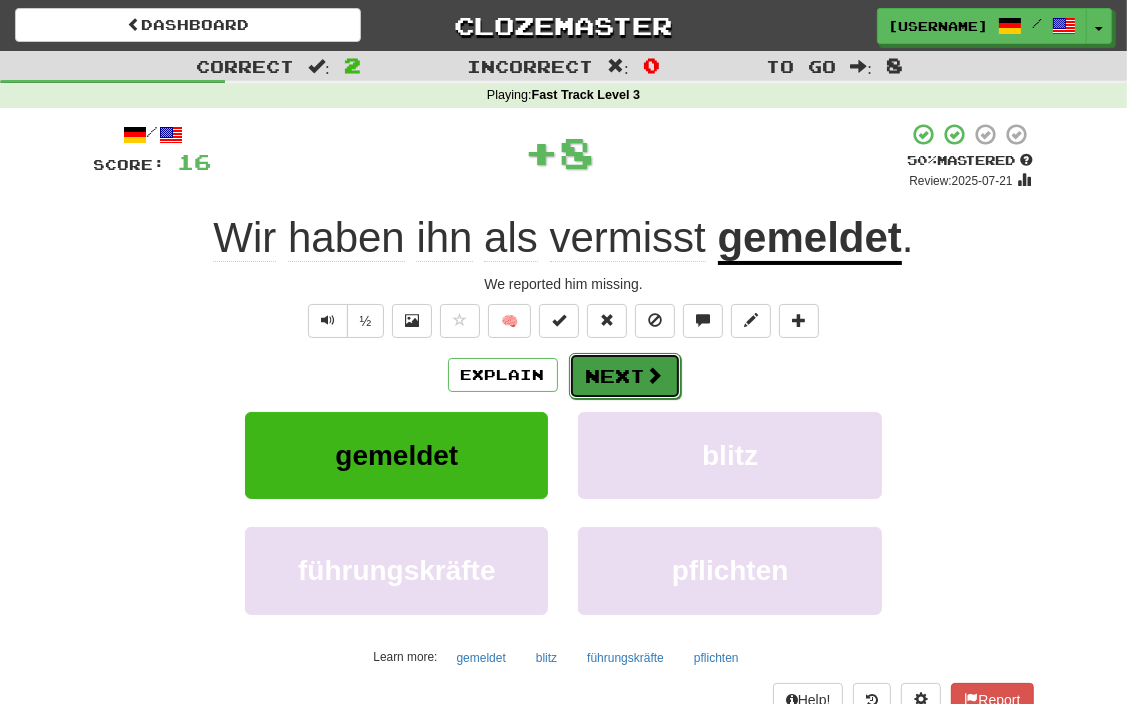 click on "Next" at bounding box center (625, 376) 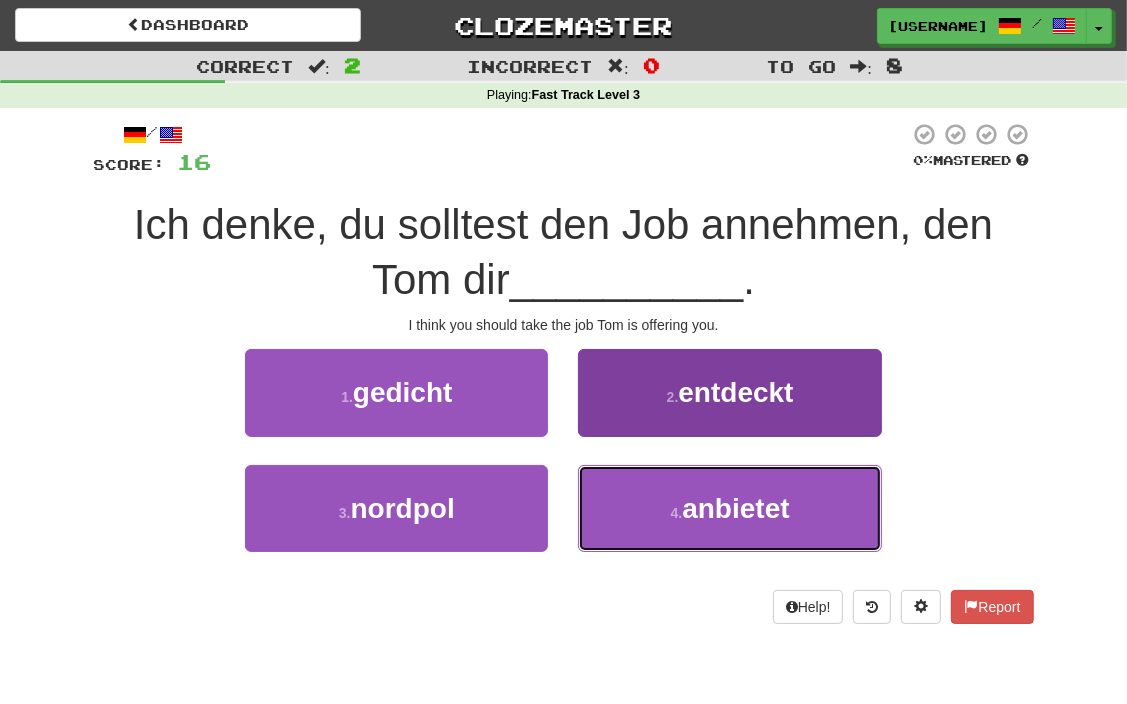 click on "anbietet" at bounding box center [735, 508] 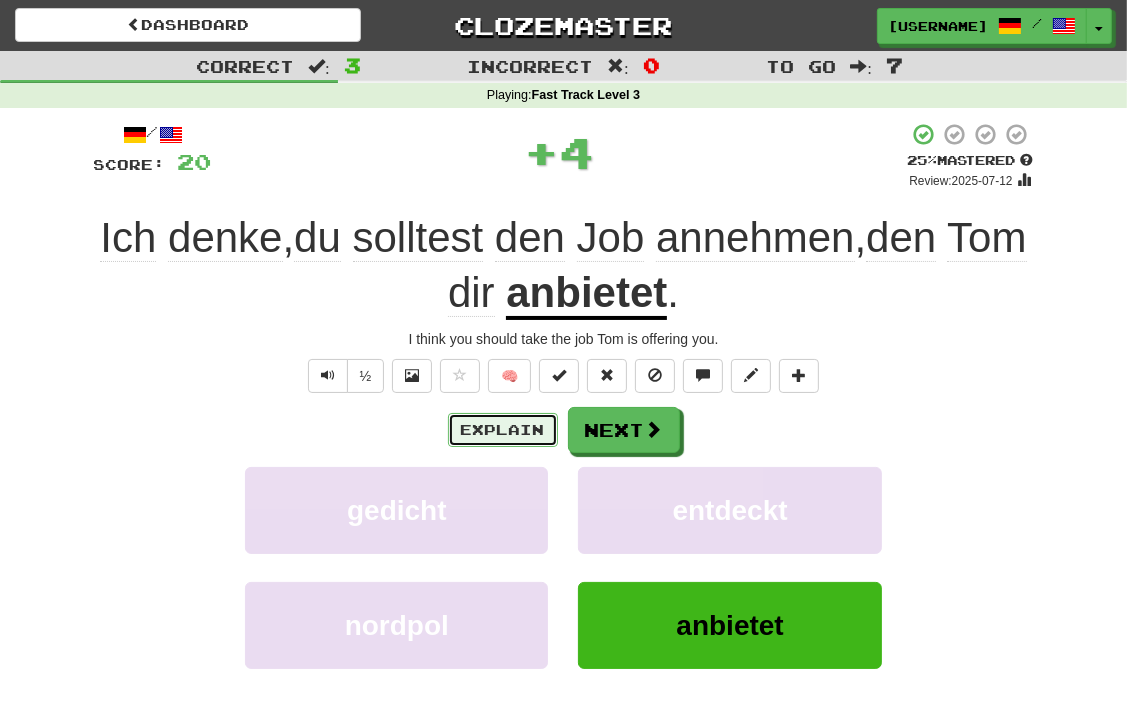 click on "Explain" at bounding box center (503, 430) 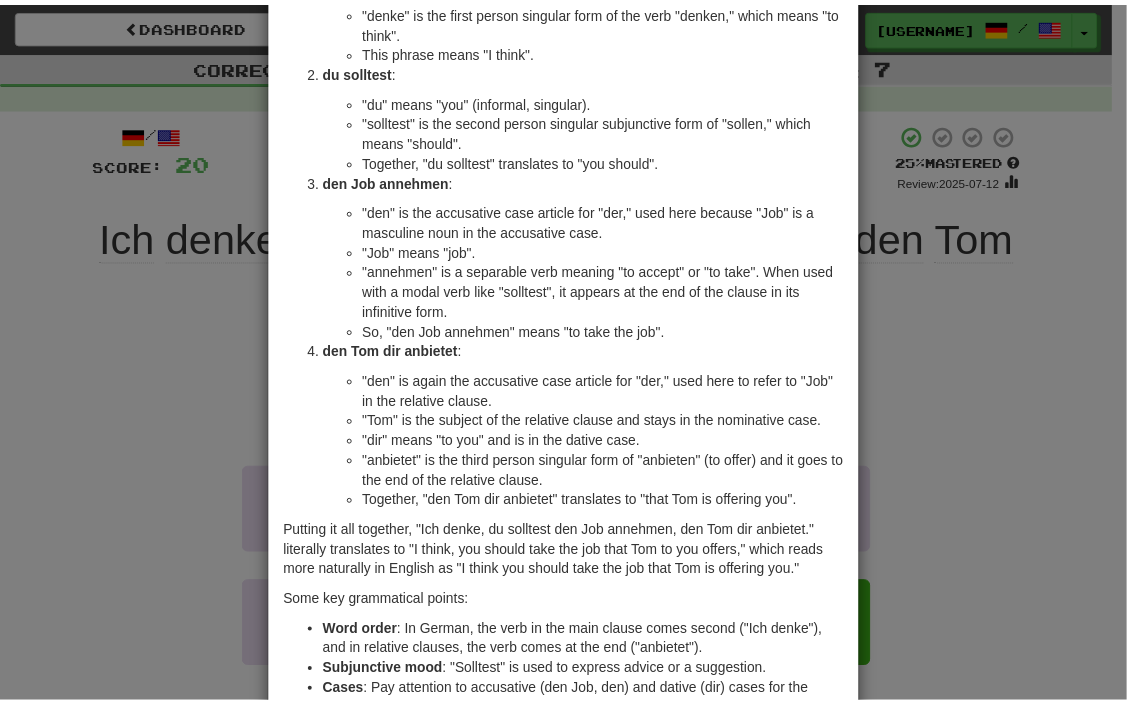 scroll, scrollTop: 0, scrollLeft: 0, axis: both 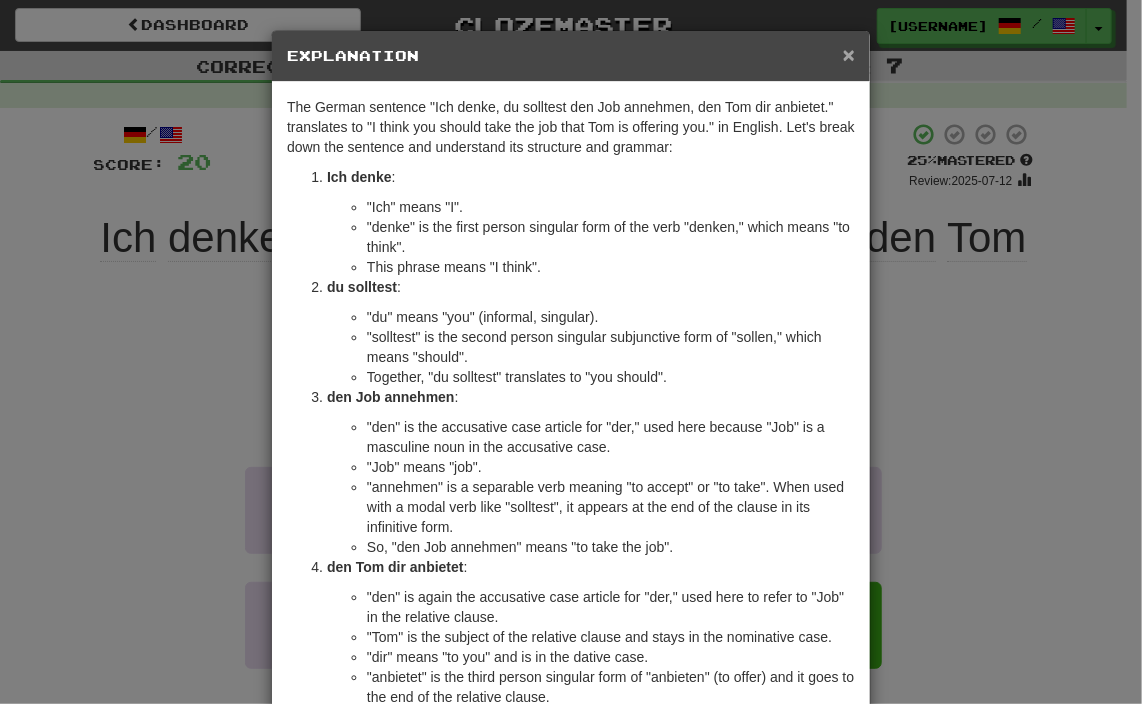 click on "×" at bounding box center (849, 54) 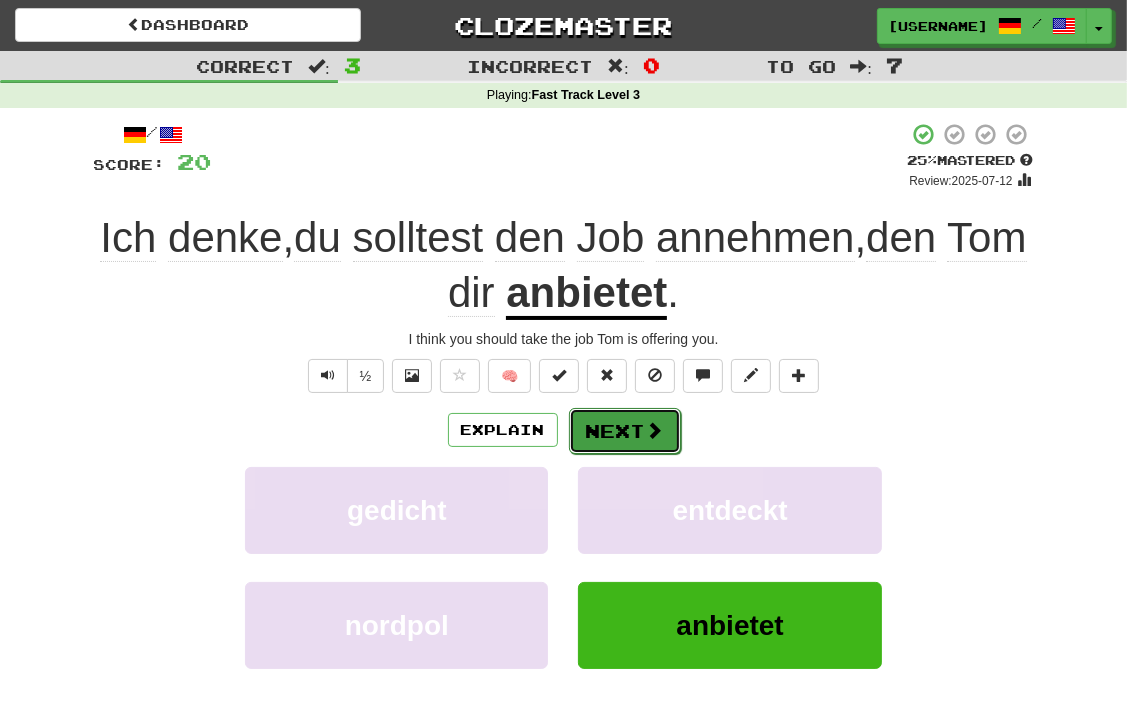 click at bounding box center (655, 430) 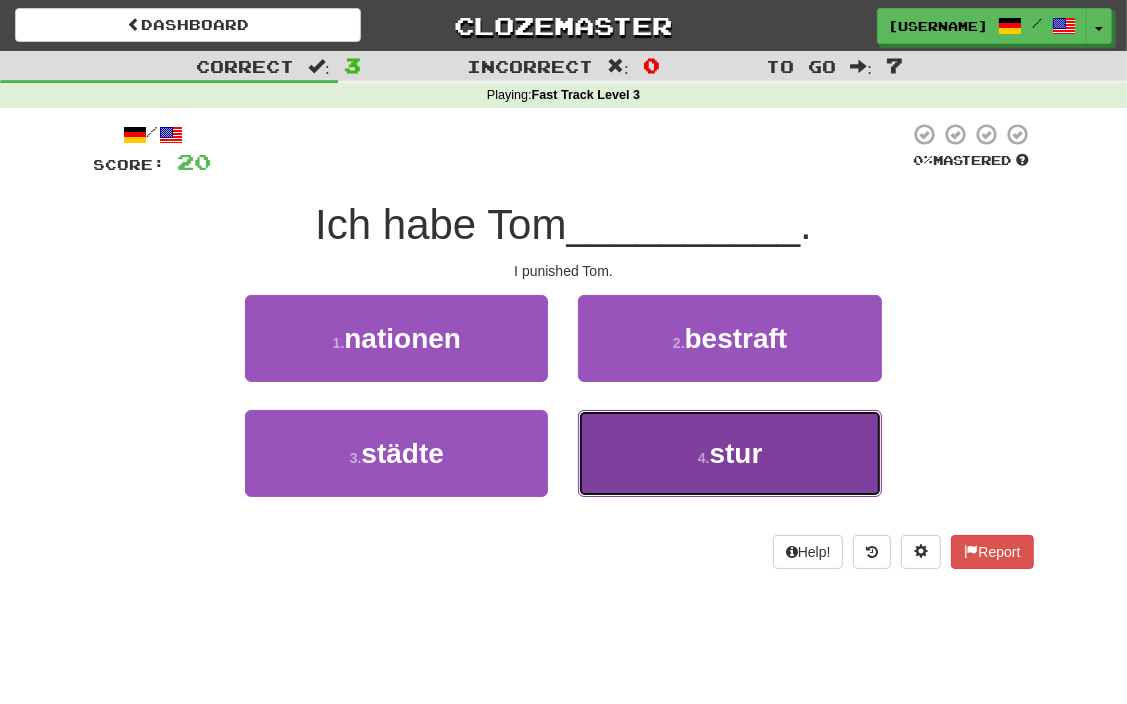 click on "4 .  stur" at bounding box center (729, 453) 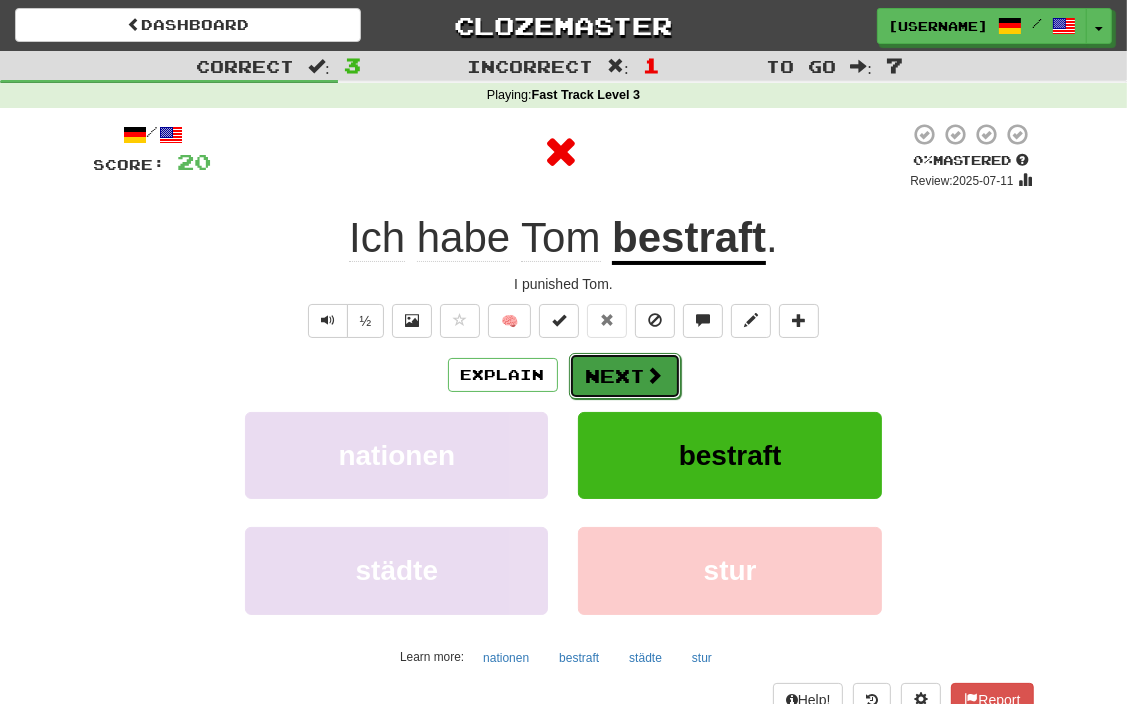 click on "Next" at bounding box center [625, 376] 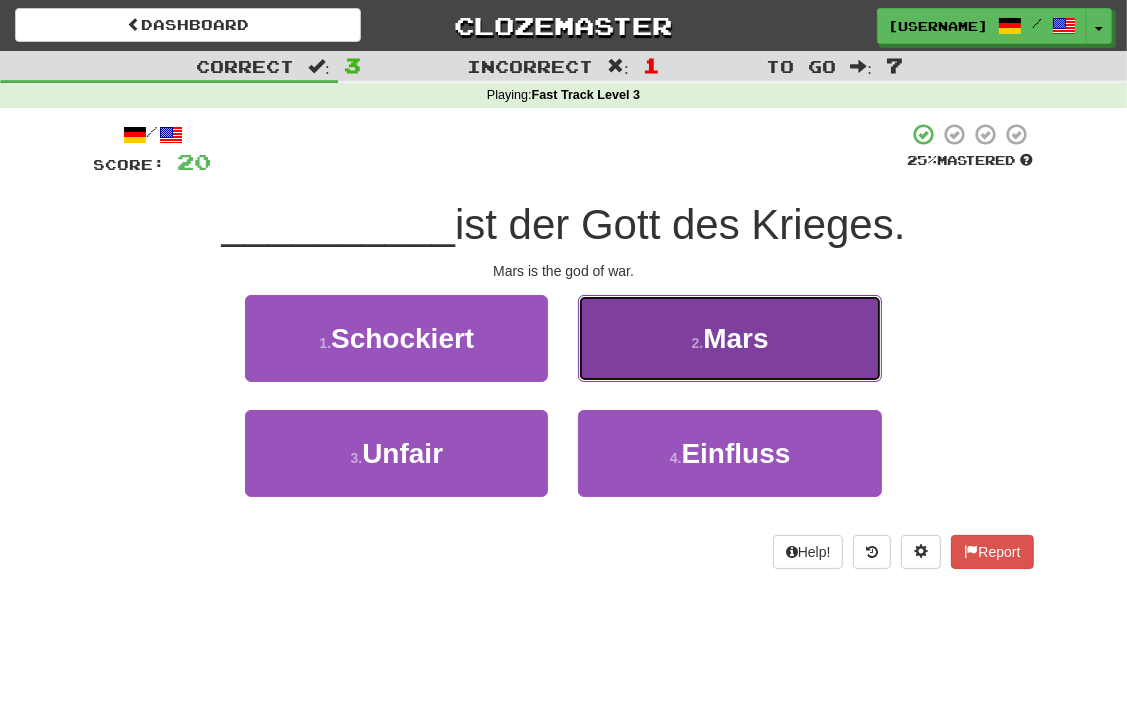 click on "2 .  Mars" at bounding box center [729, 338] 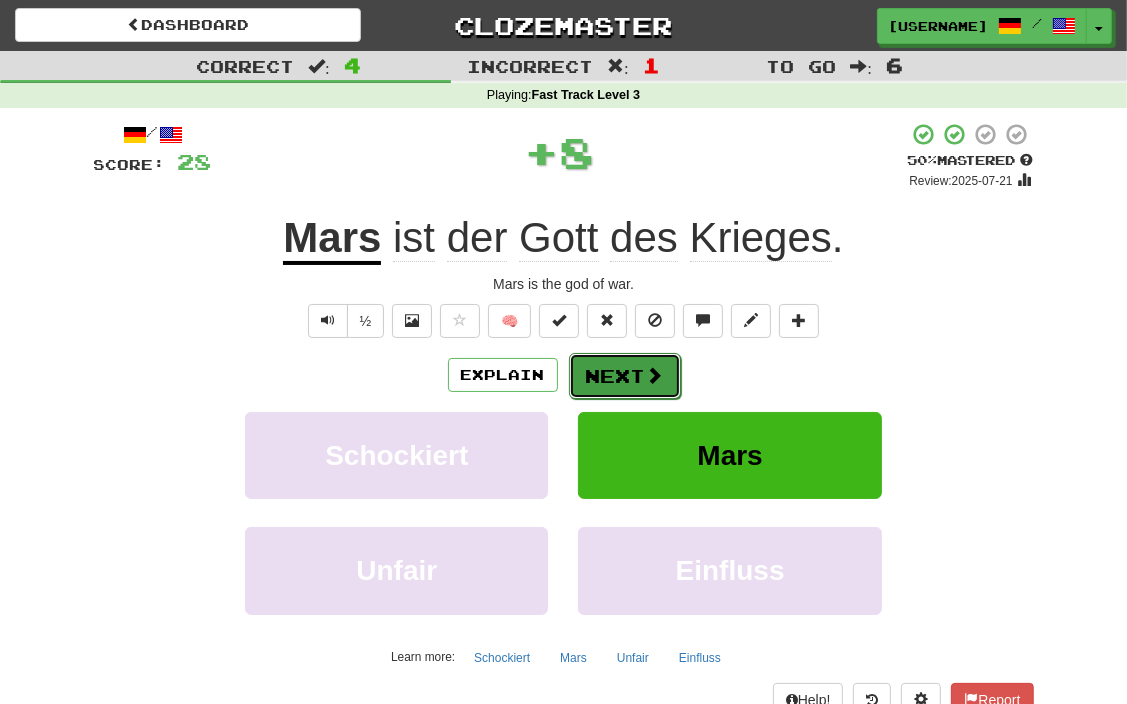 click on "Next" at bounding box center (625, 376) 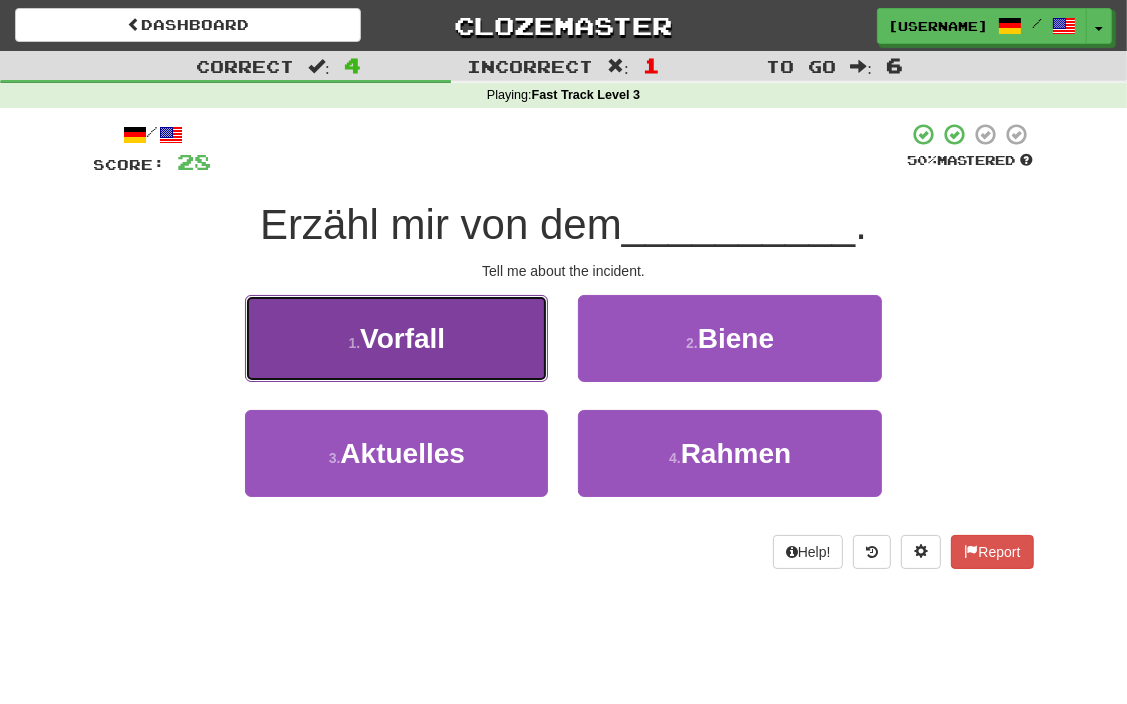 click on "1 .  Vorfall" at bounding box center [396, 338] 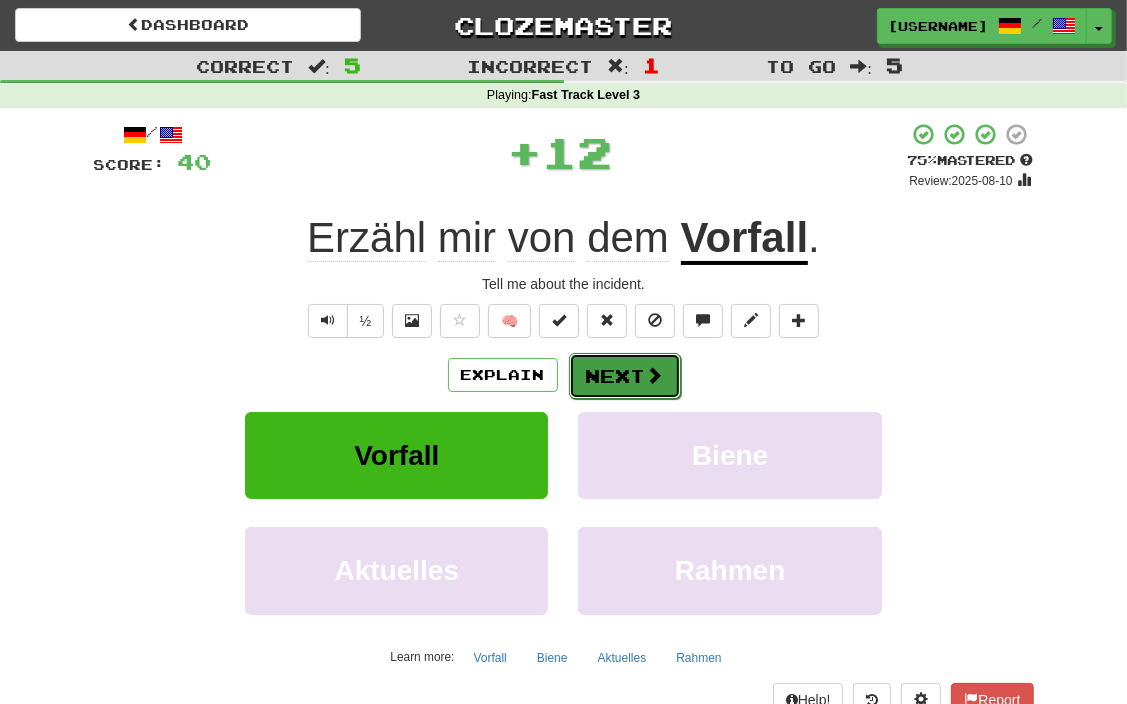 click at bounding box center [655, 375] 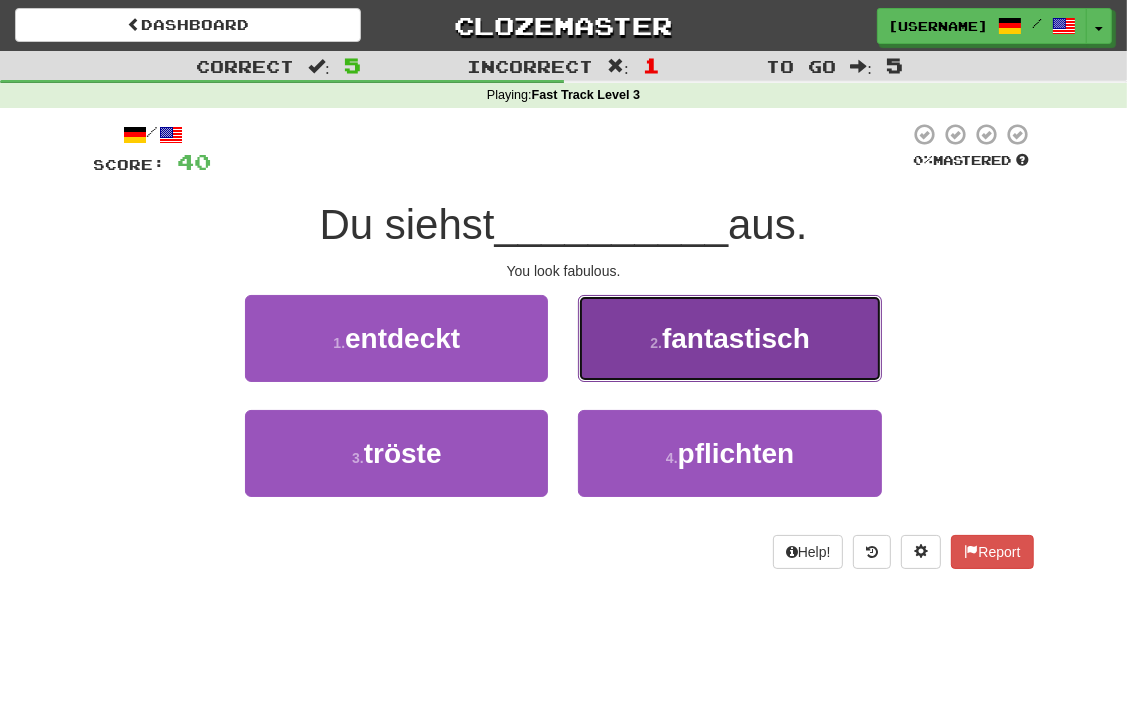 click on "2 ." at bounding box center (656, 343) 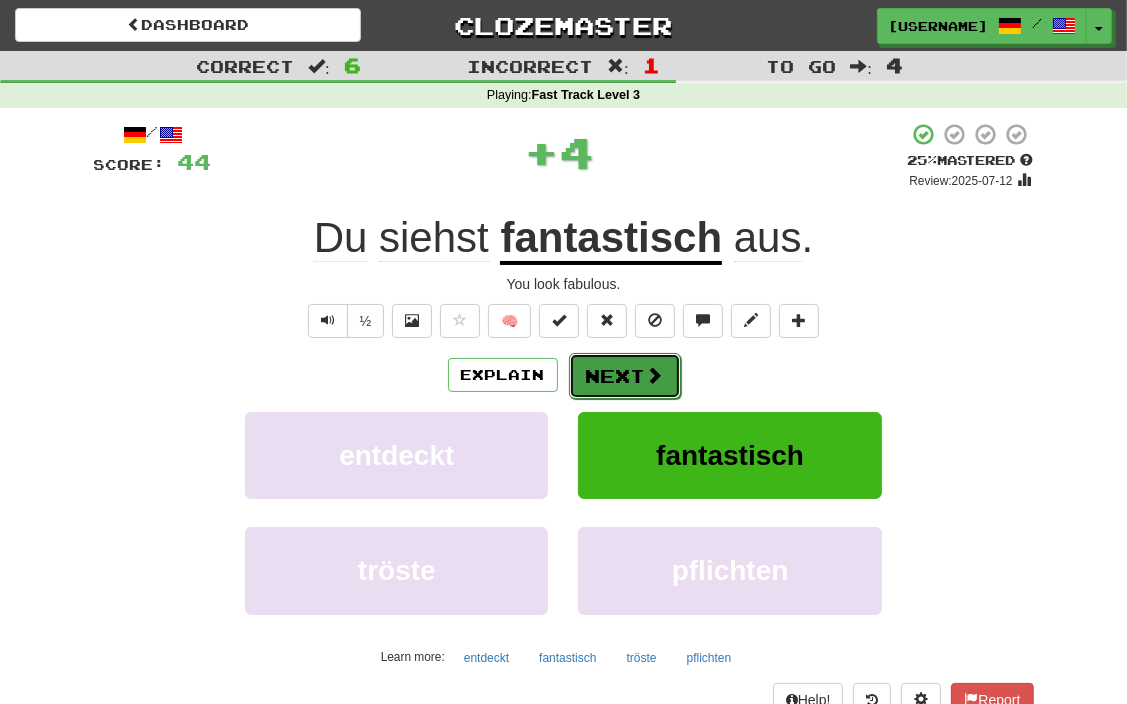 click on "Next" at bounding box center [625, 376] 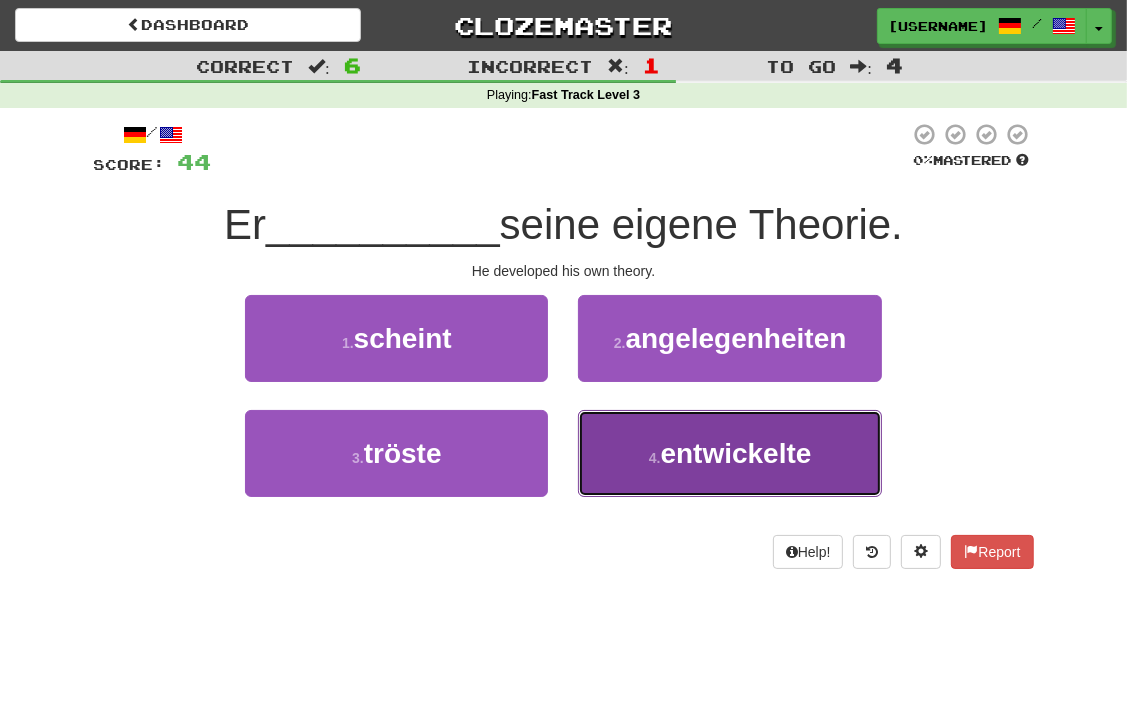 click on "4 .  entwickelte" at bounding box center (729, 453) 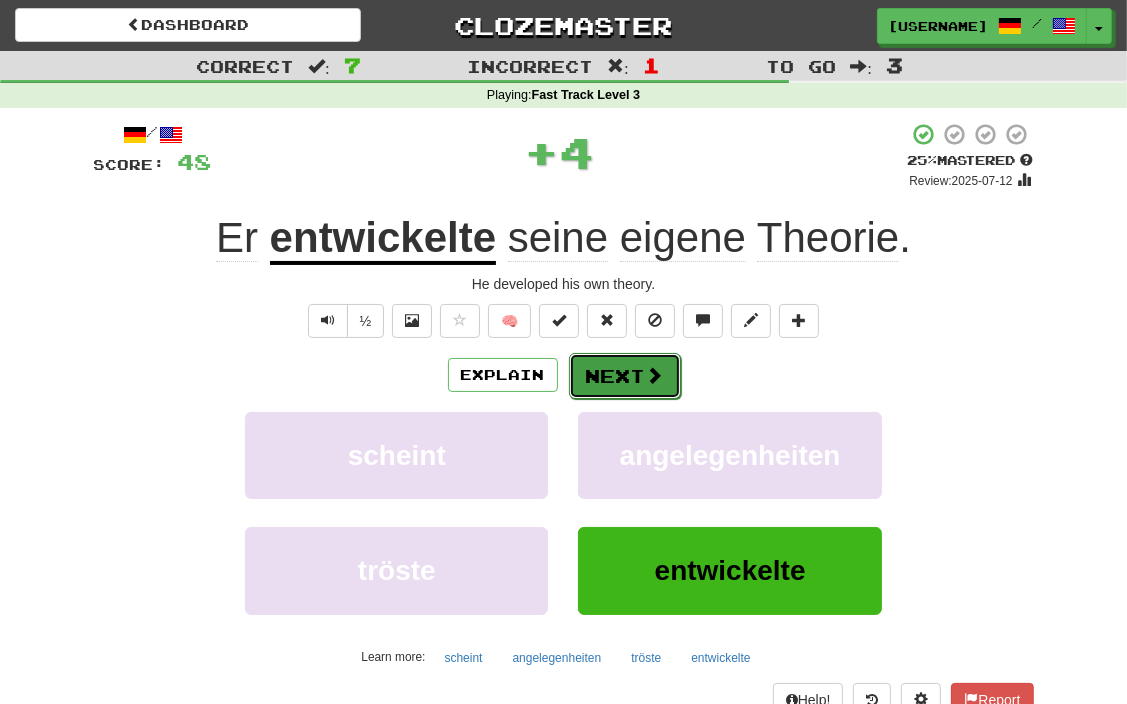 click on "Next" at bounding box center (625, 376) 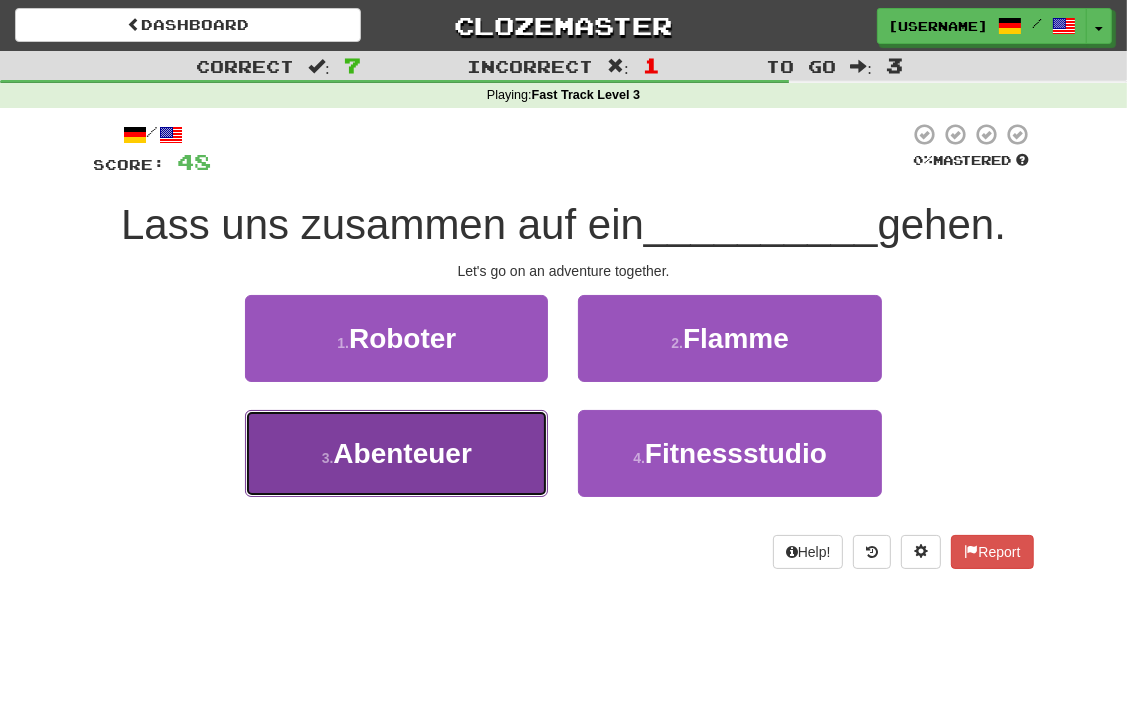 click on "Abenteuer" at bounding box center (402, 453) 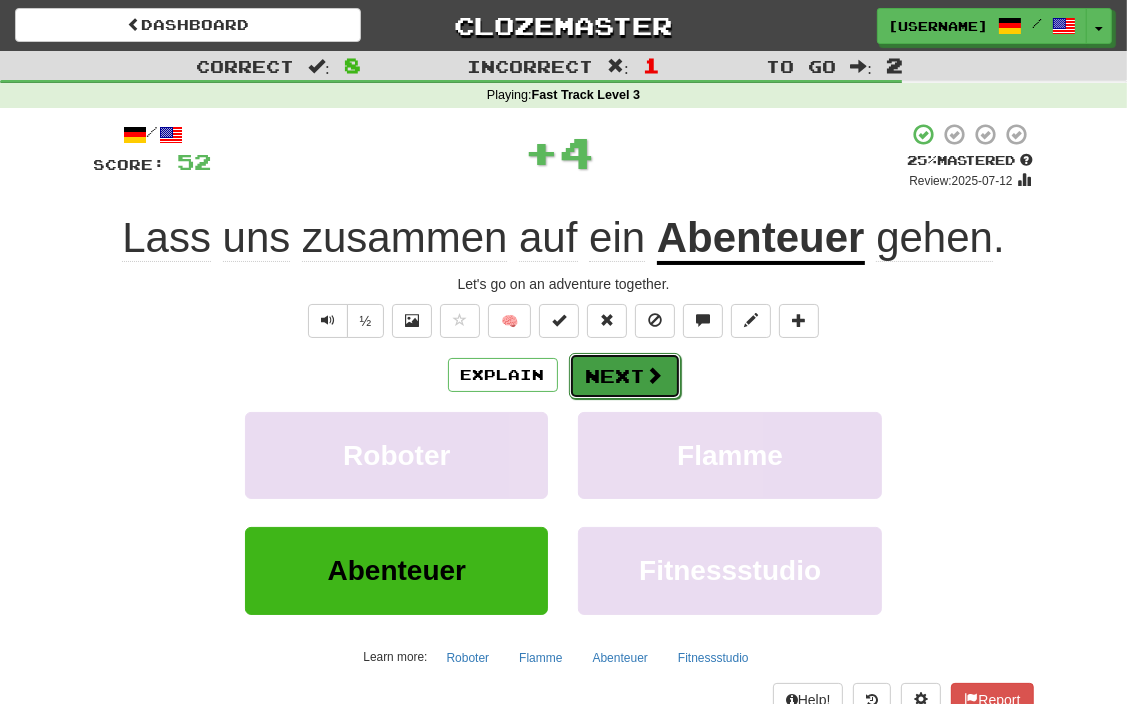 click at bounding box center (655, 375) 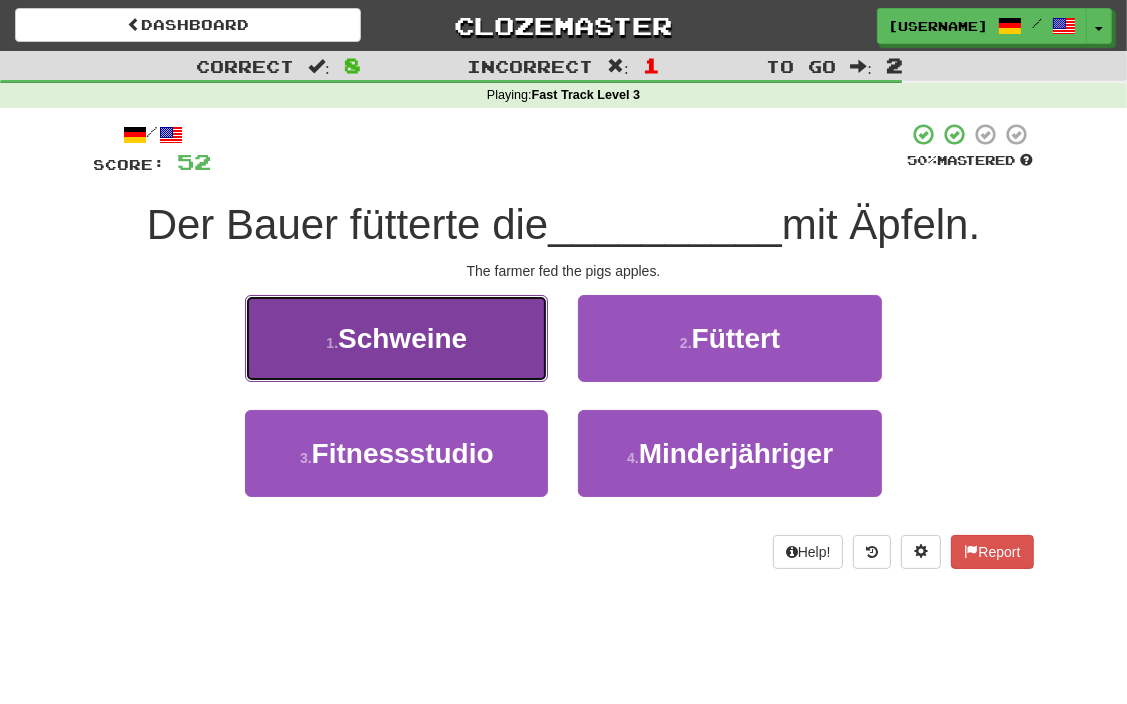 click on "1 .  Schweine" at bounding box center (396, 338) 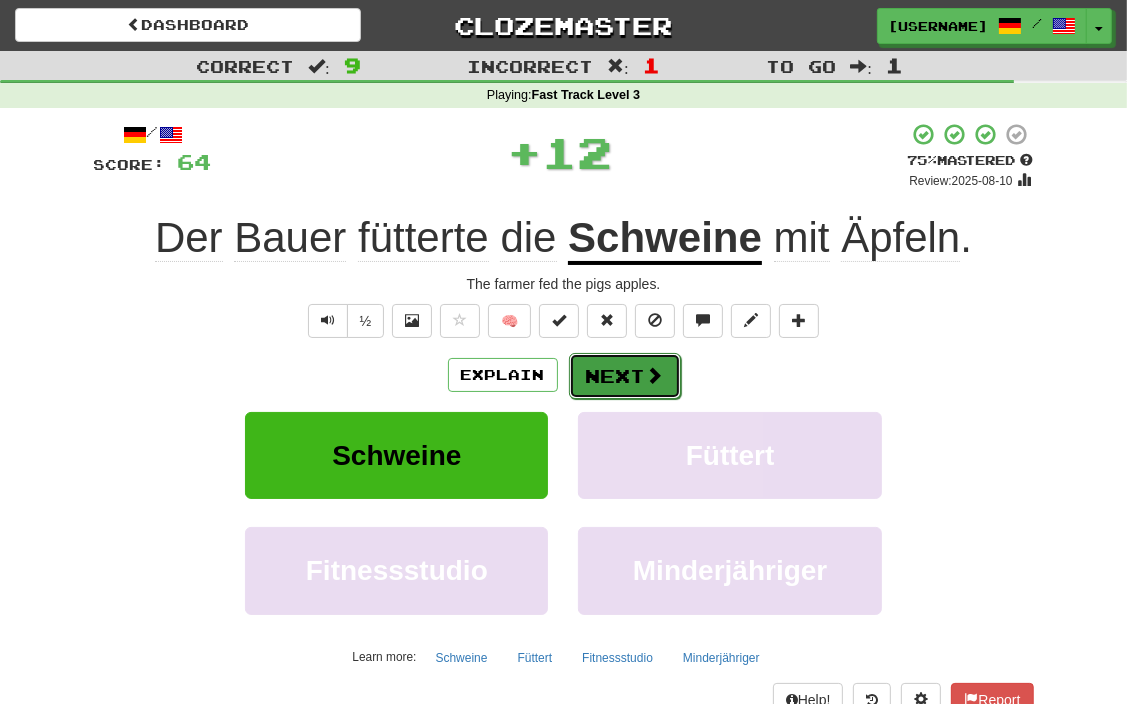click on "Next" at bounding box center [625, 376] 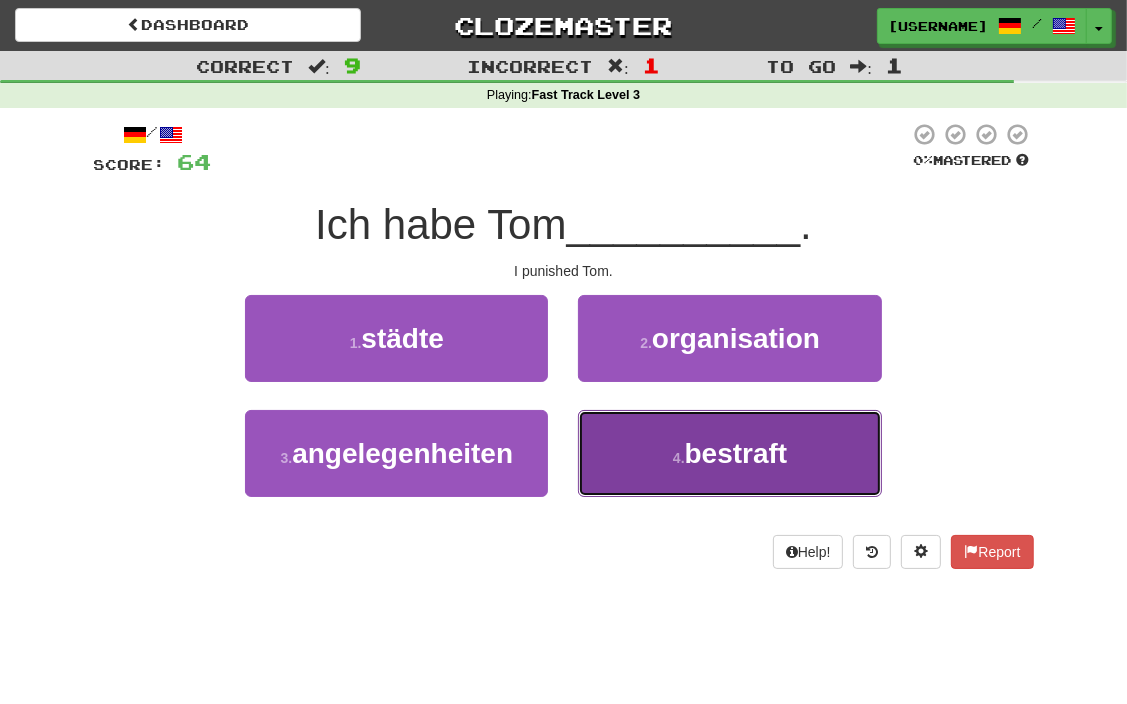 click on "4 .  bestraft" at bounding box center (729, 453) 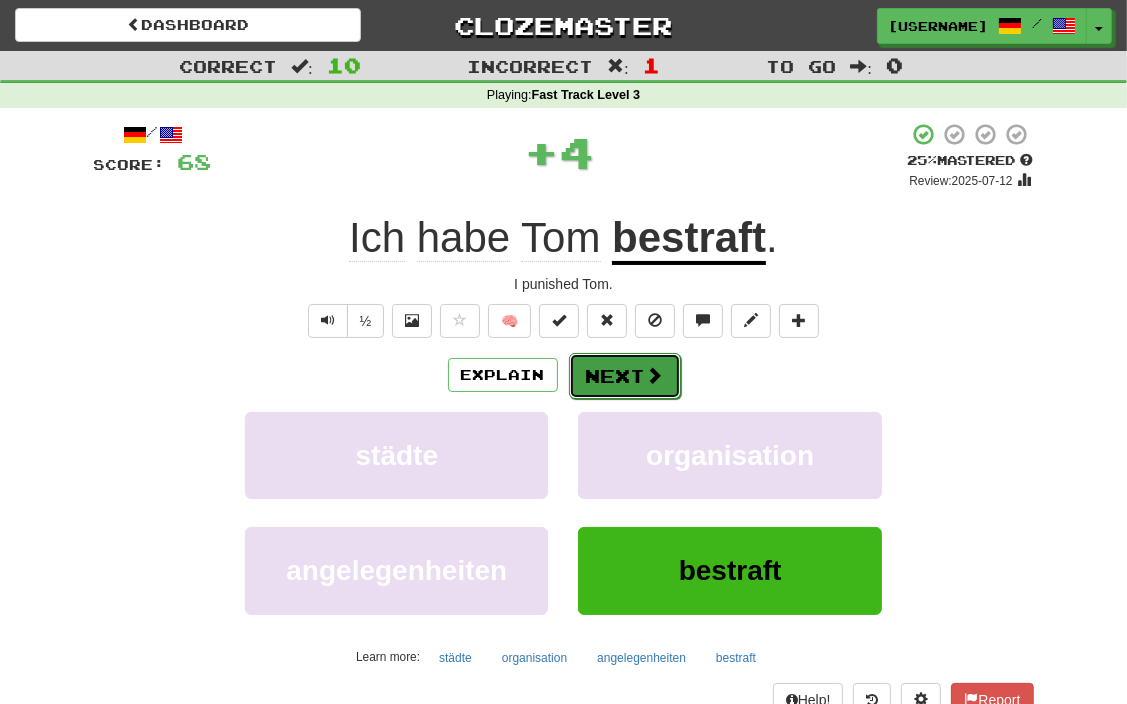 click on "Next" at bounding box center [625, 376] 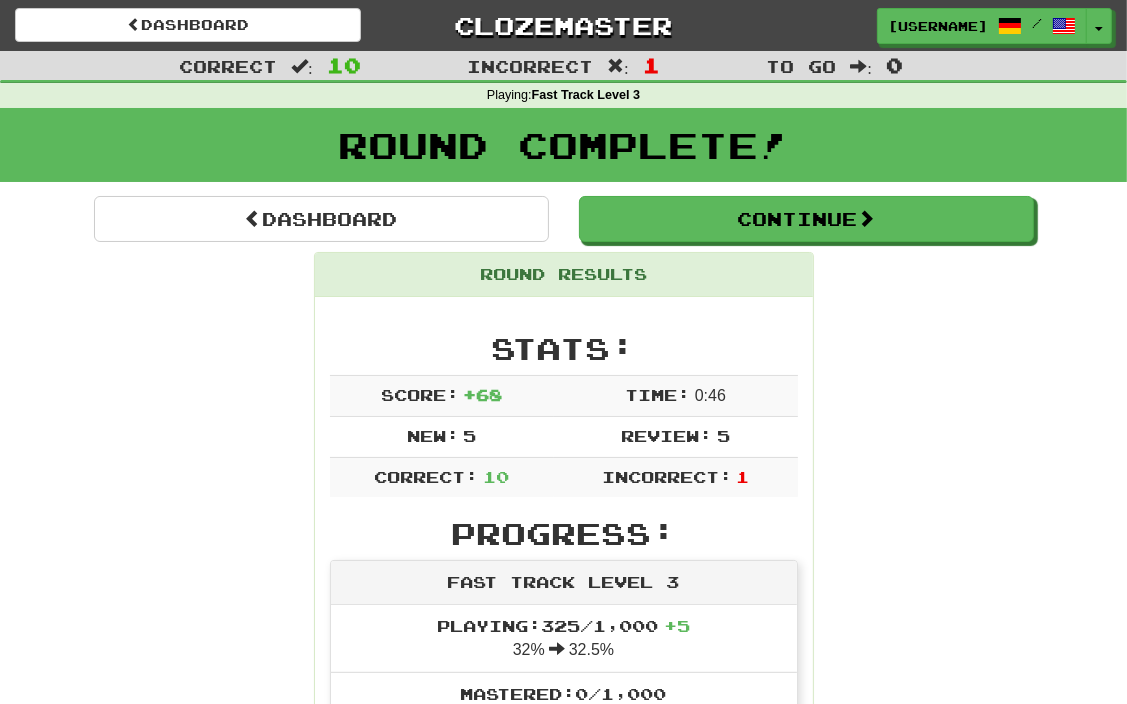 click on "Dashboard
Clozemaster
[USERNAME]
/
Toggle Dropdown
Dashboard
Leaderboard
Activity Feed
Notifications
Profile
Discussions
Dansk
/
Deutsch
Streak:
0
Review:
20
Points Today: 0
Deutsch
/
English
Streak:
11
Review:
271
Points Today: 68
Français
/
Español
Streak:
0
Review:
20
Points Today: 0
Italiano
/
English
Streak:
0
Review:
0
Points Today: 0
Italiano
/
Deutsch
Streak:
0
Review:
20
Points Today: 0
Nederlands
/
English
Streak:
0
Review:
20
Points Today: 0
Nederlands
/
Deutsch
Streak:
0
Review:
21
Points Today: 0
Norsk bokmål
/
English
0" at bounding box center (563, 22) 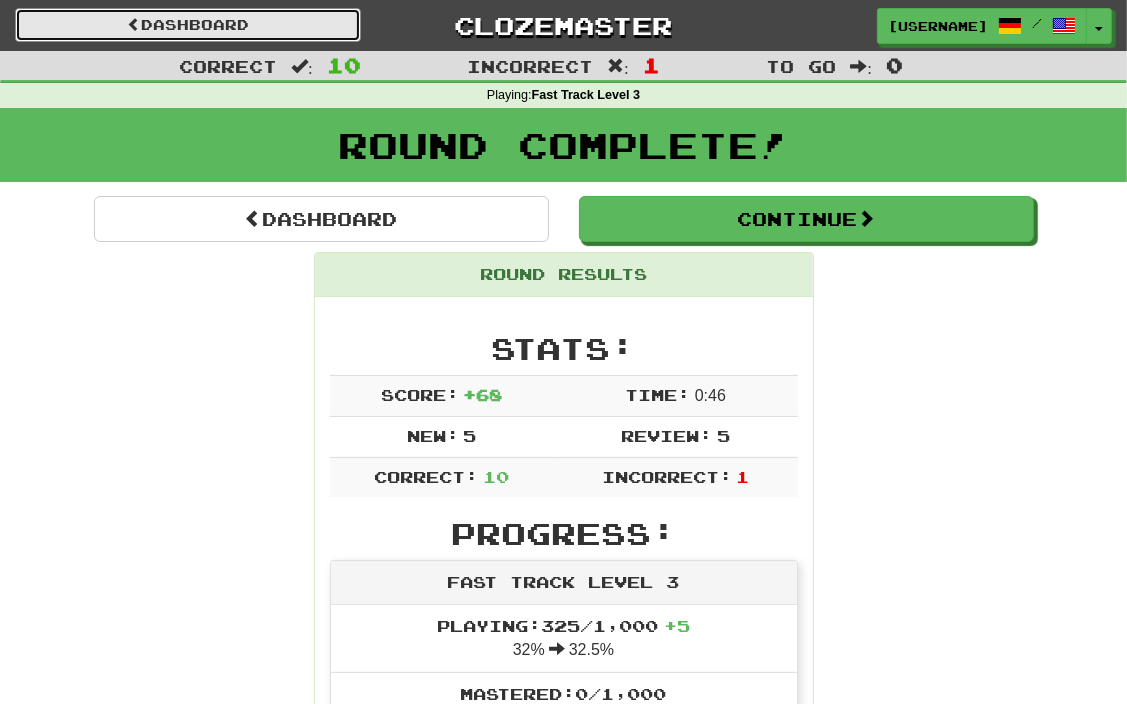 drag, startPoint x: 317, startPoint y: 24, endPoint x: 341, endPoint y: 1, distance: 33.24154 